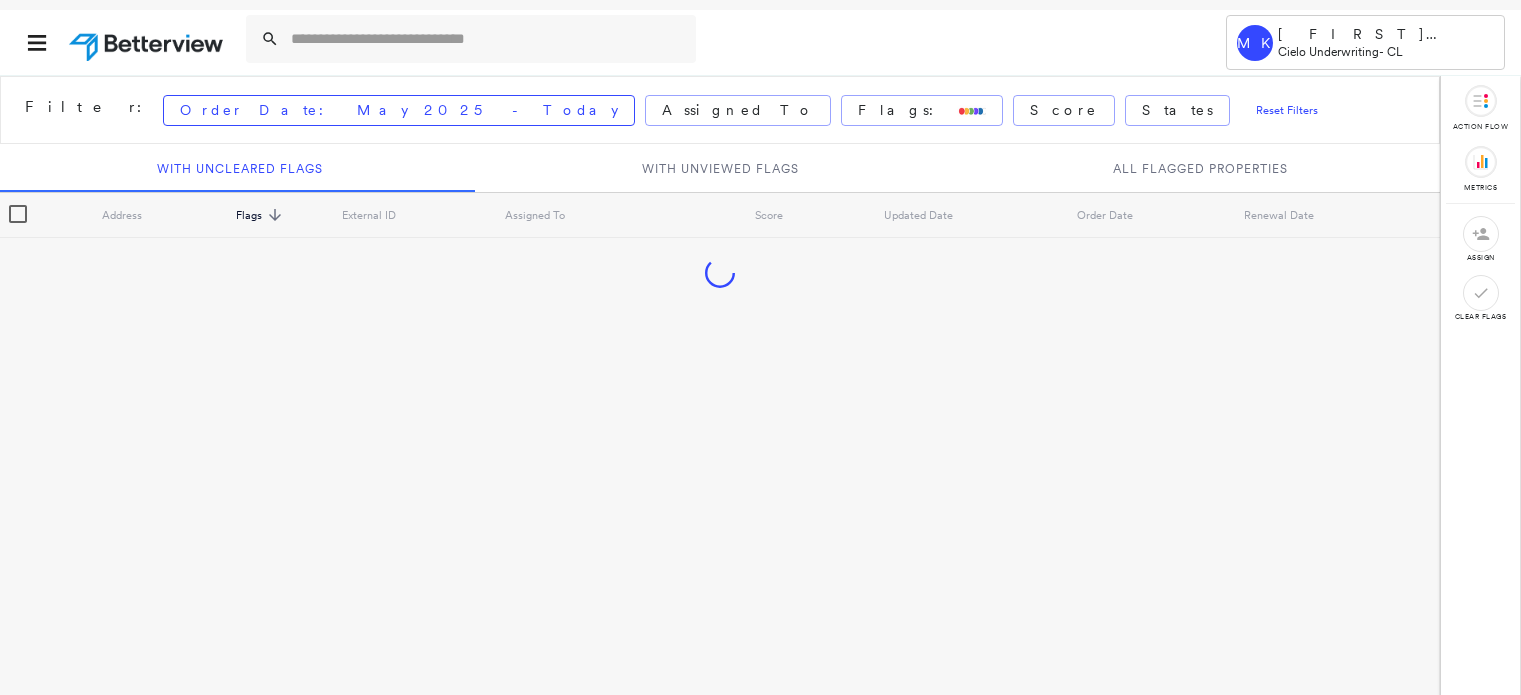 scroll, scrollTop: 0, scrollLeft: 0, axis: both 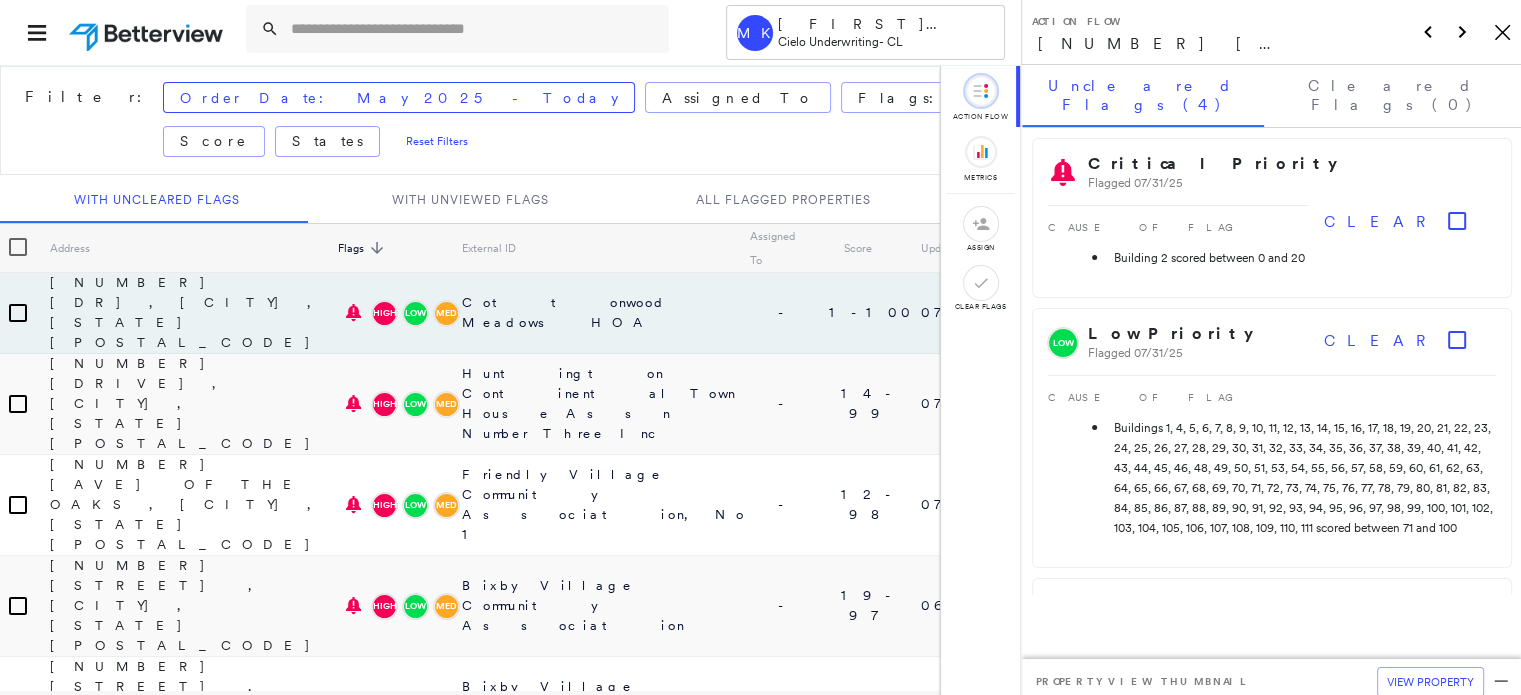 click 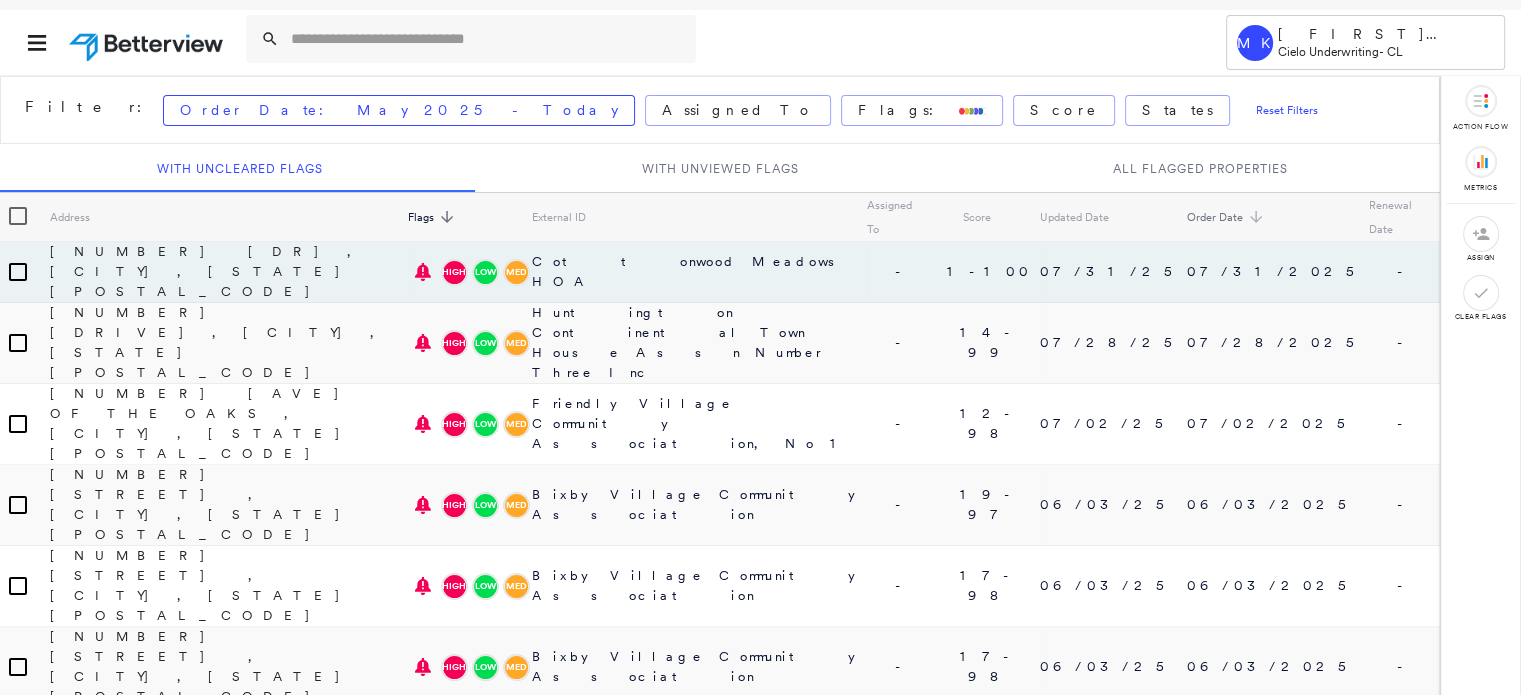 click on "Order Date" at bounding box center (1228, 217) 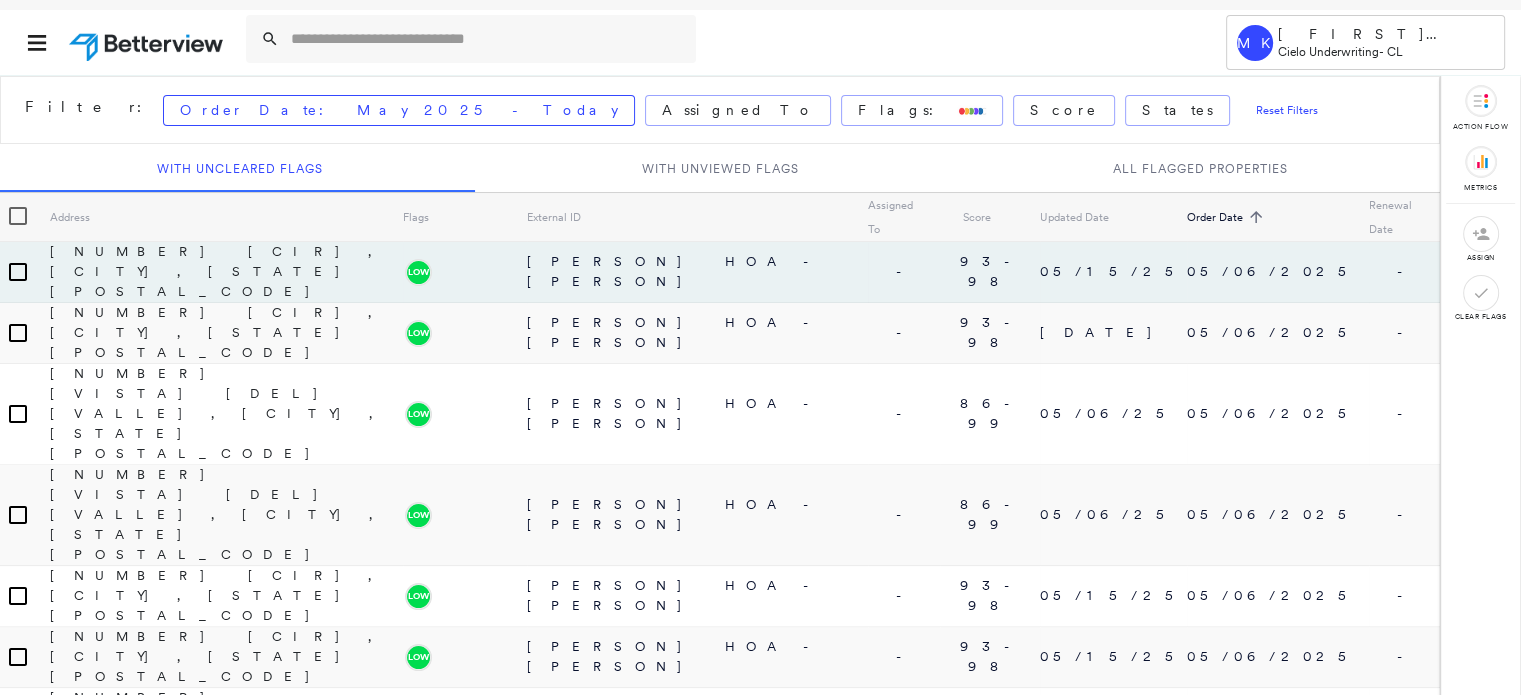 click on "Order Date sorted ascending" at bounding box center [1228, 217] 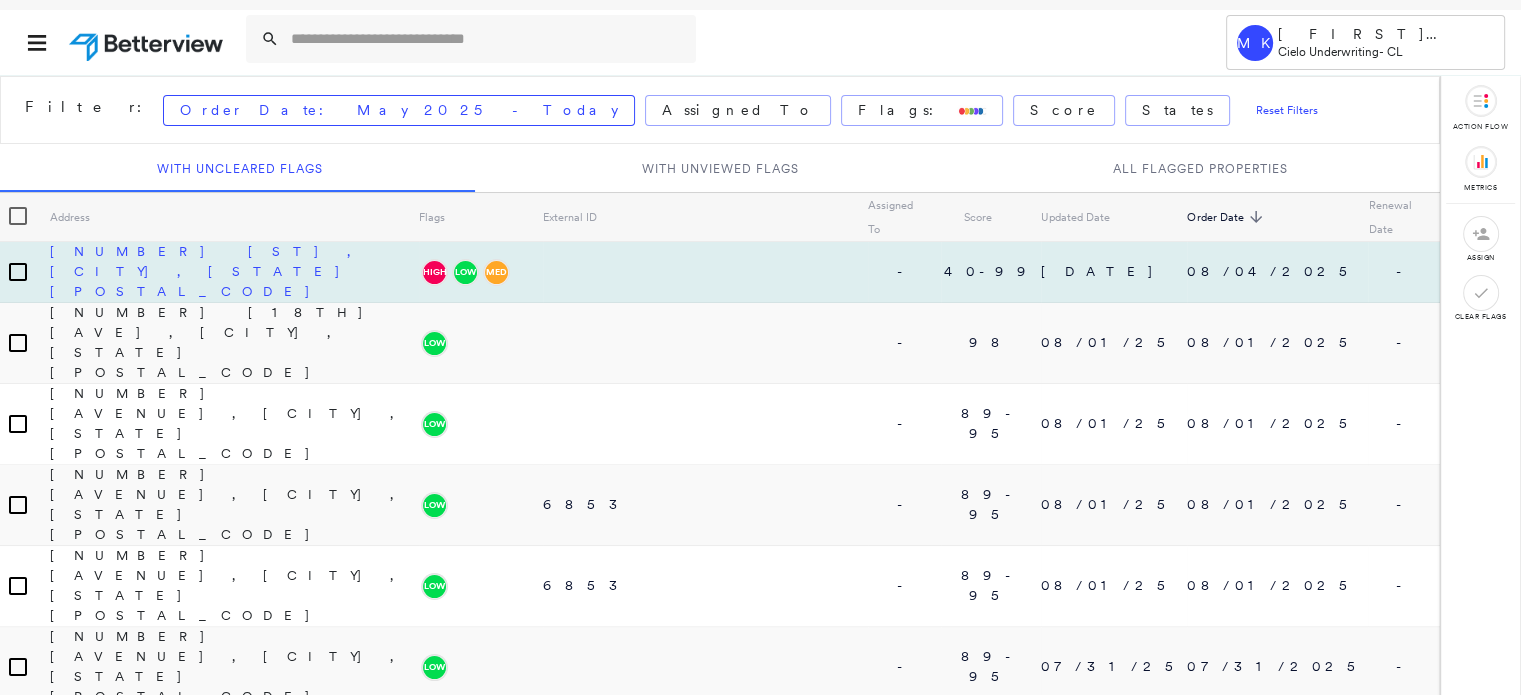 click on "[NUMBER] [ST], [CITY], [STATE] [POSTAL_CODE]" at bounding box center (209, 271) 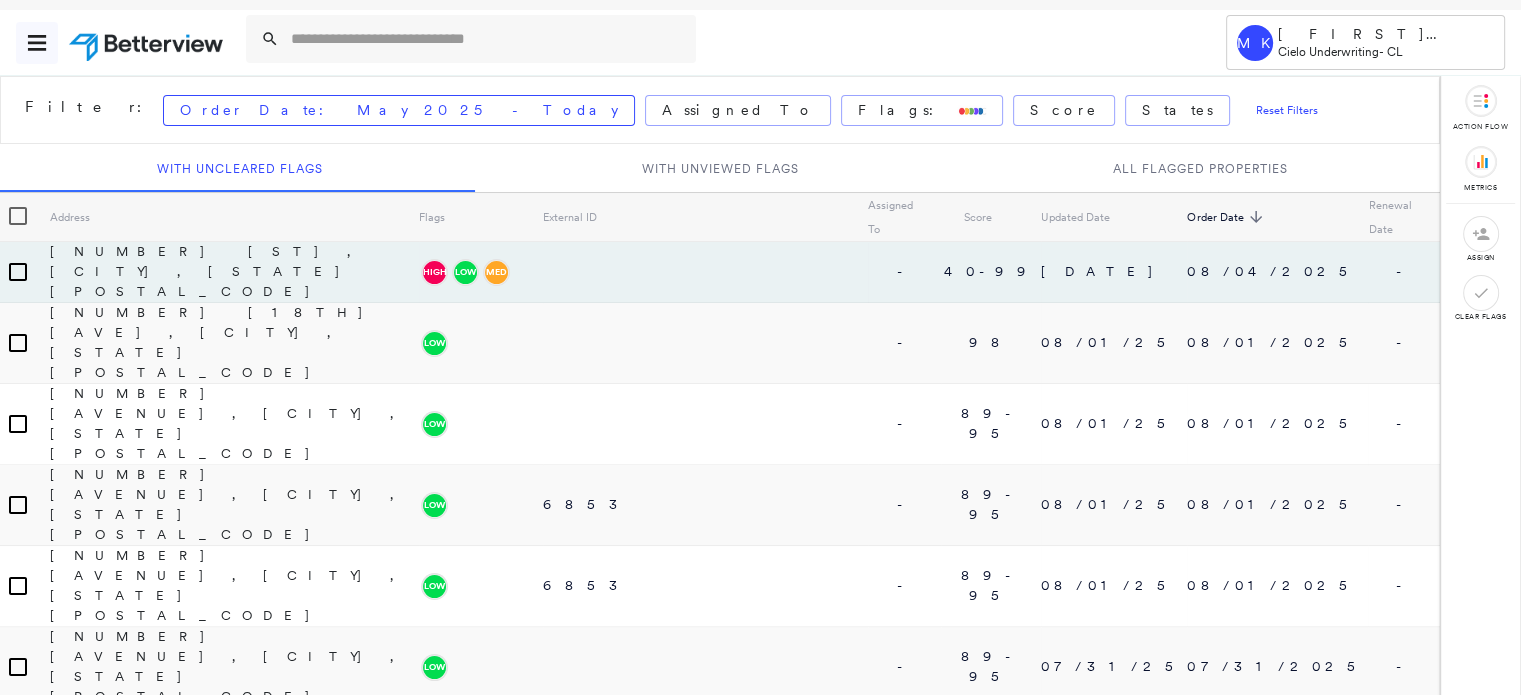 click at bounding box center [37, 43] 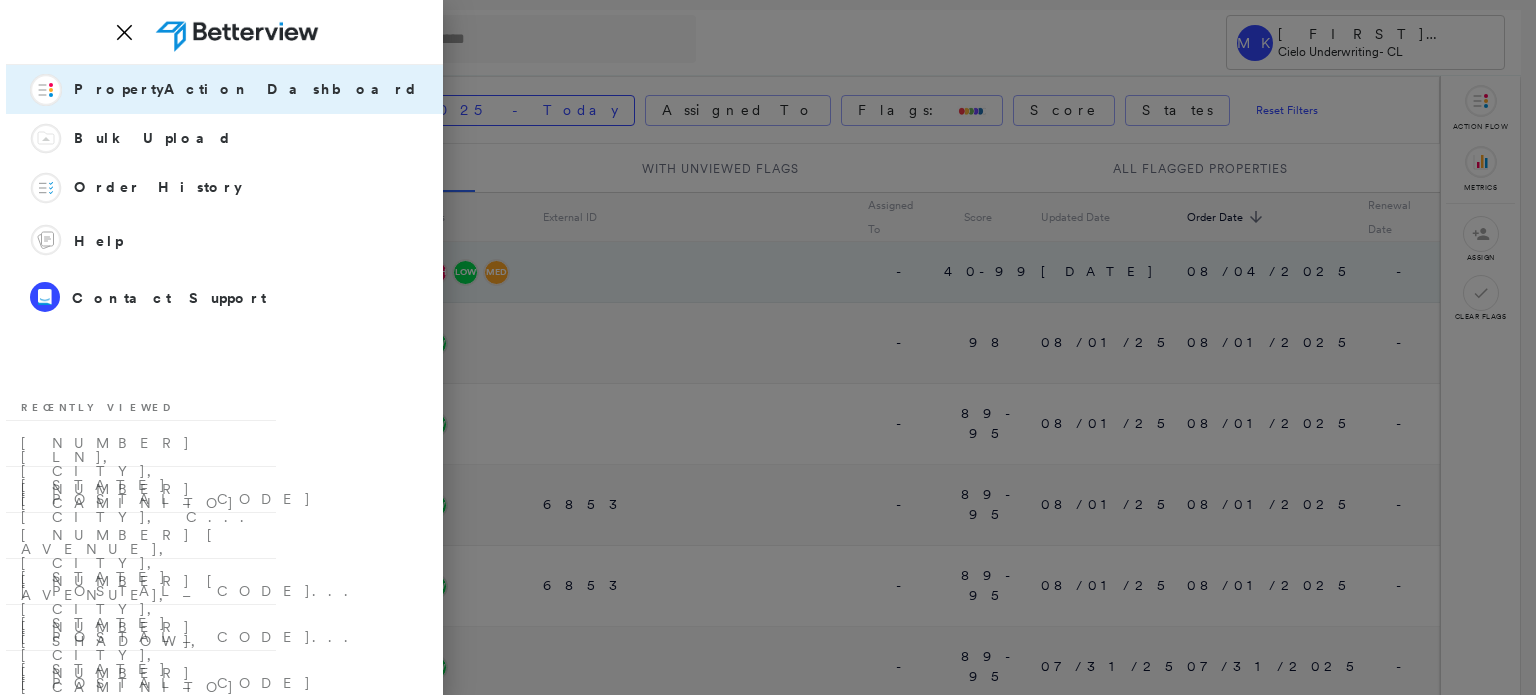 click at bounding box center (768, 347) 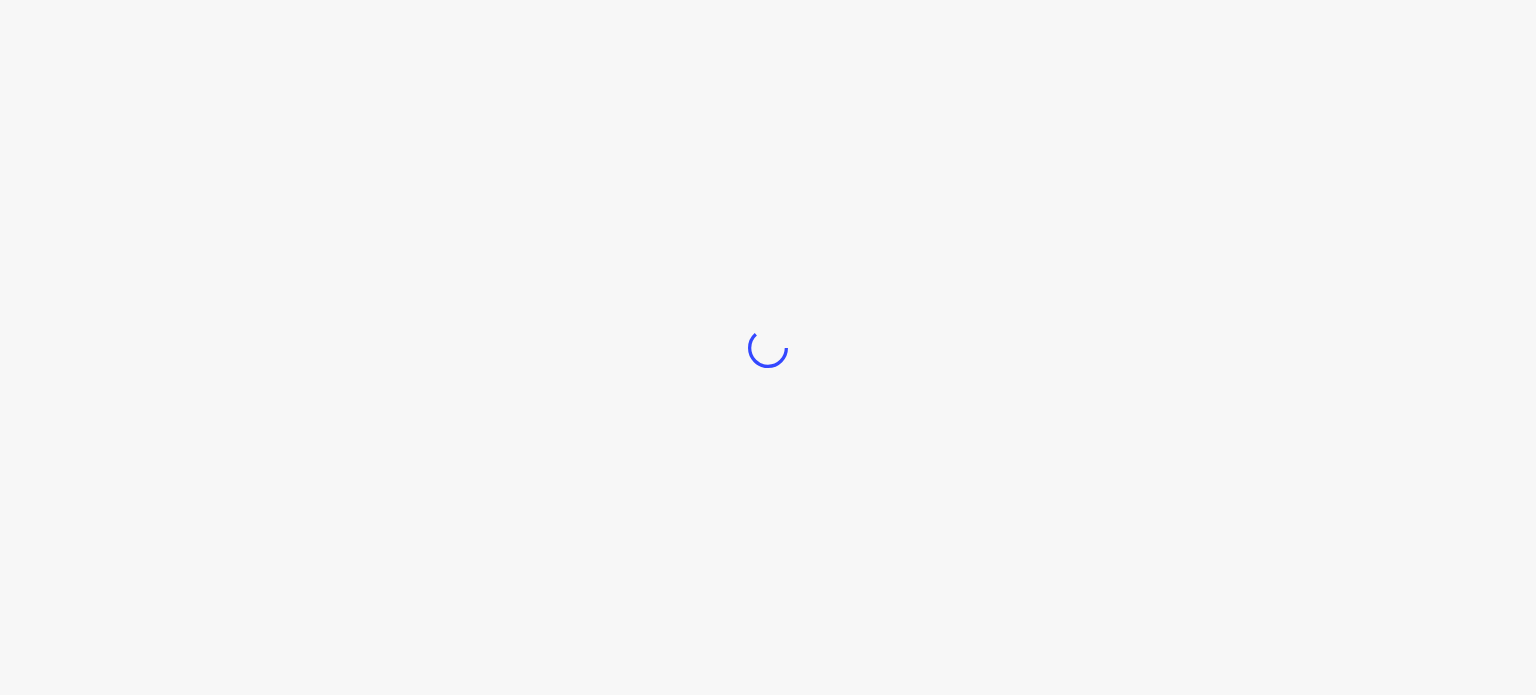 scroll, scrollTop: 0, scrollLeft: 0, axis: both 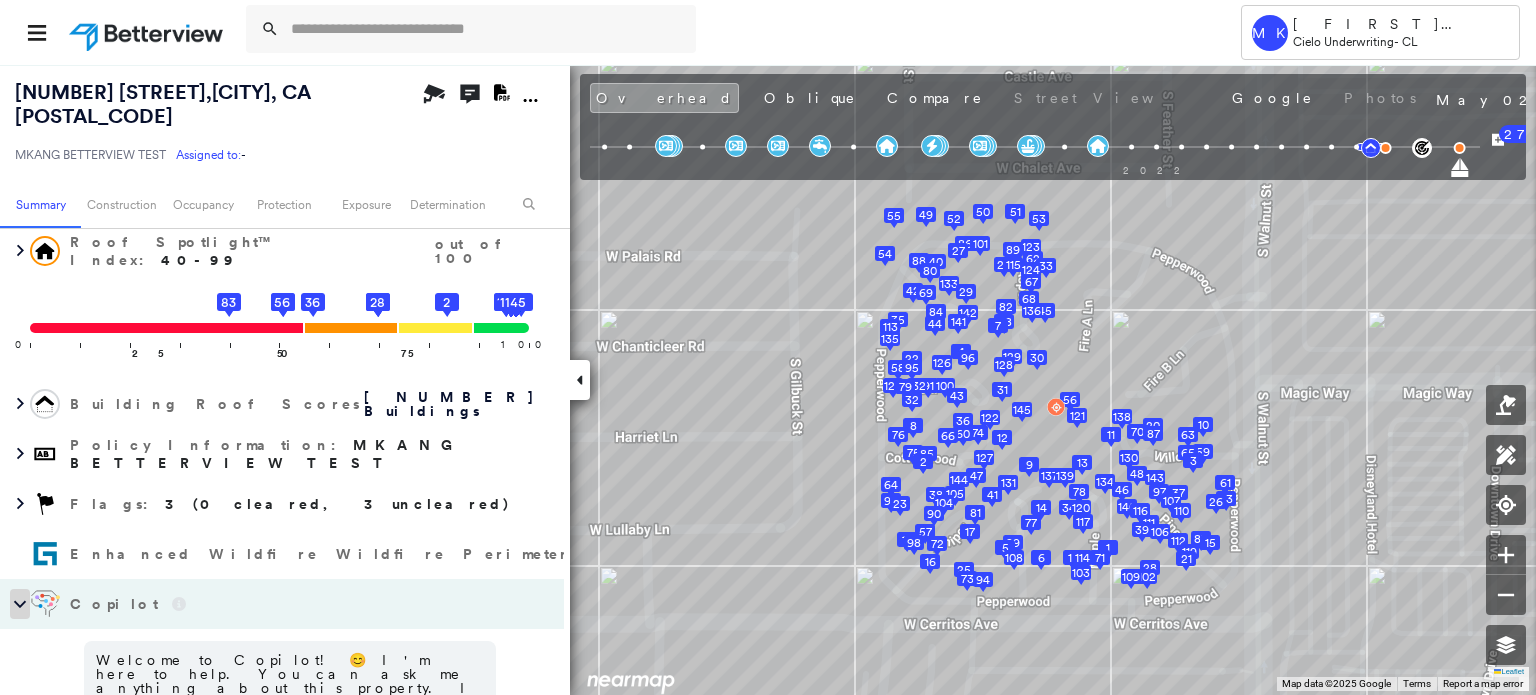 click at bounding box center [20, 604] 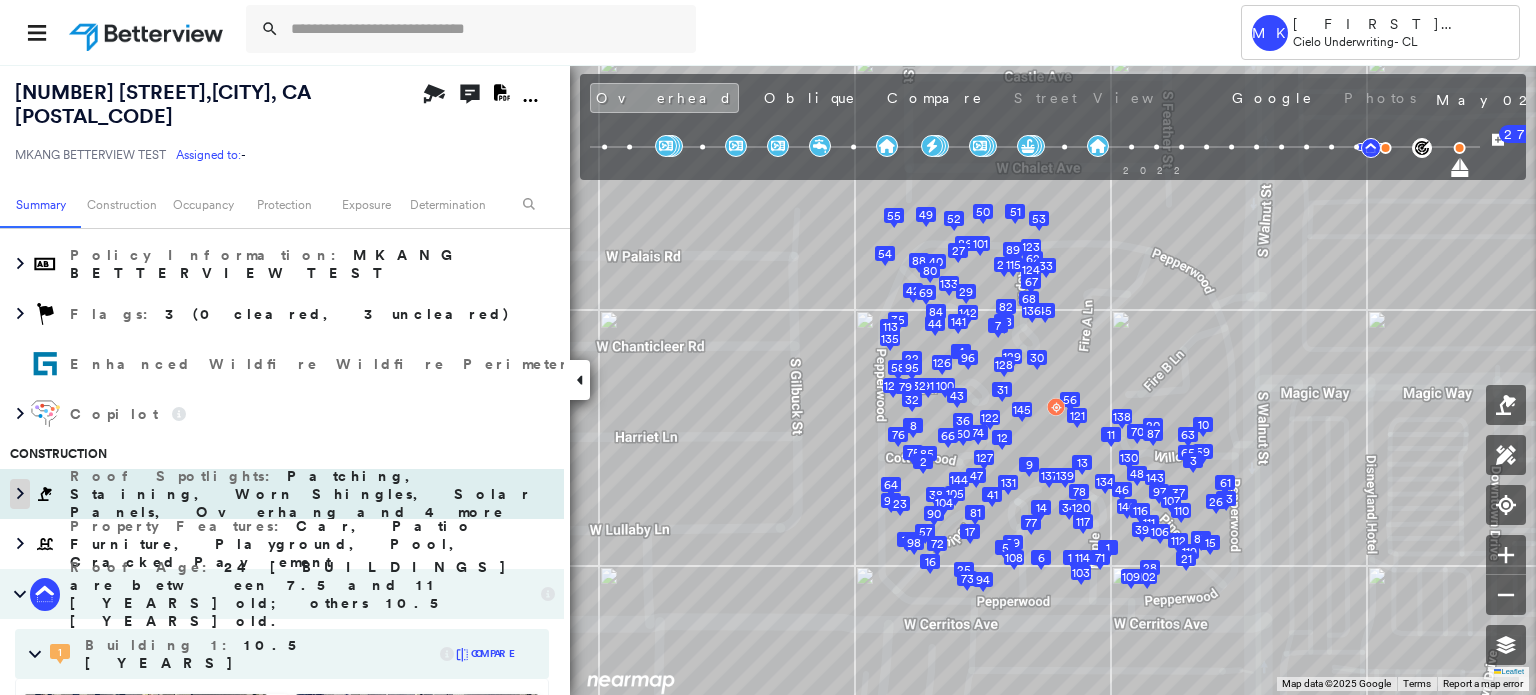 scroll, scrollTop: 350, scrollLeft: 0, axis: vertical 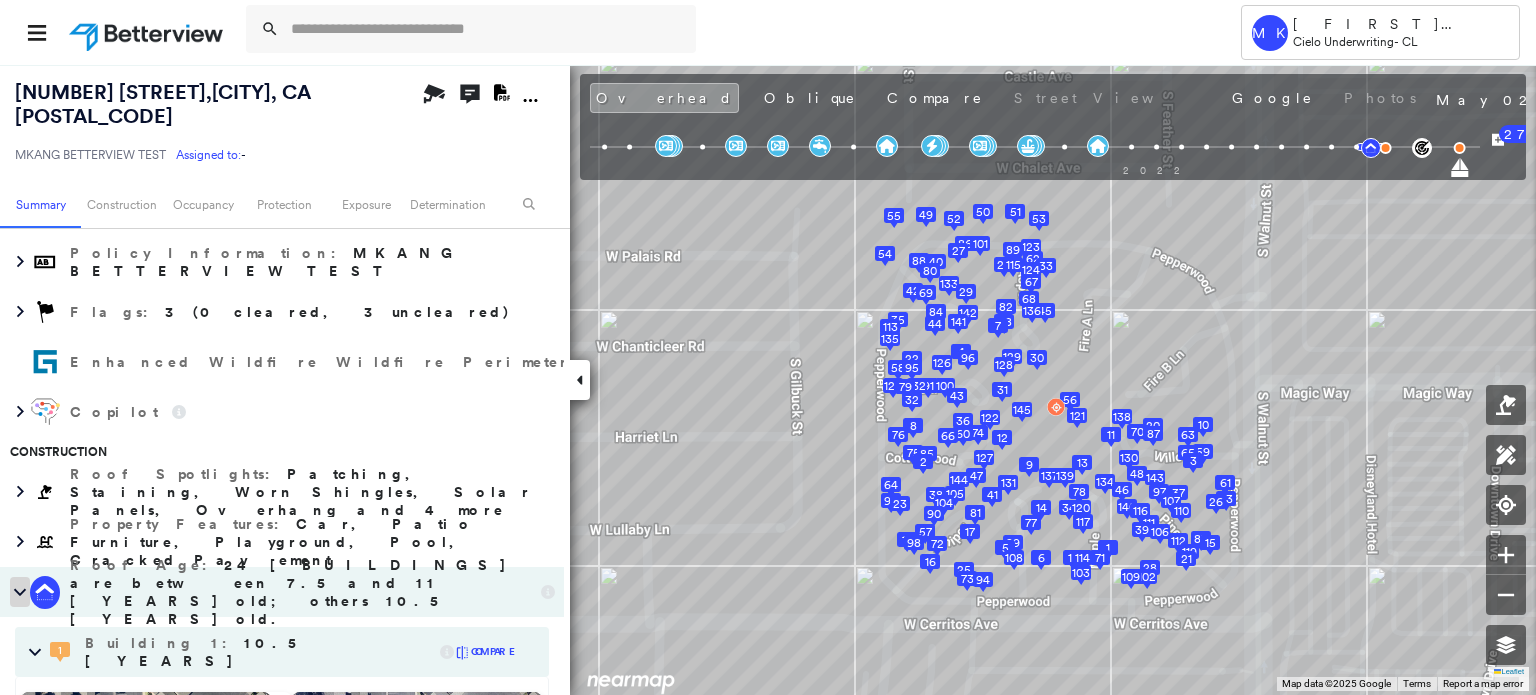 click 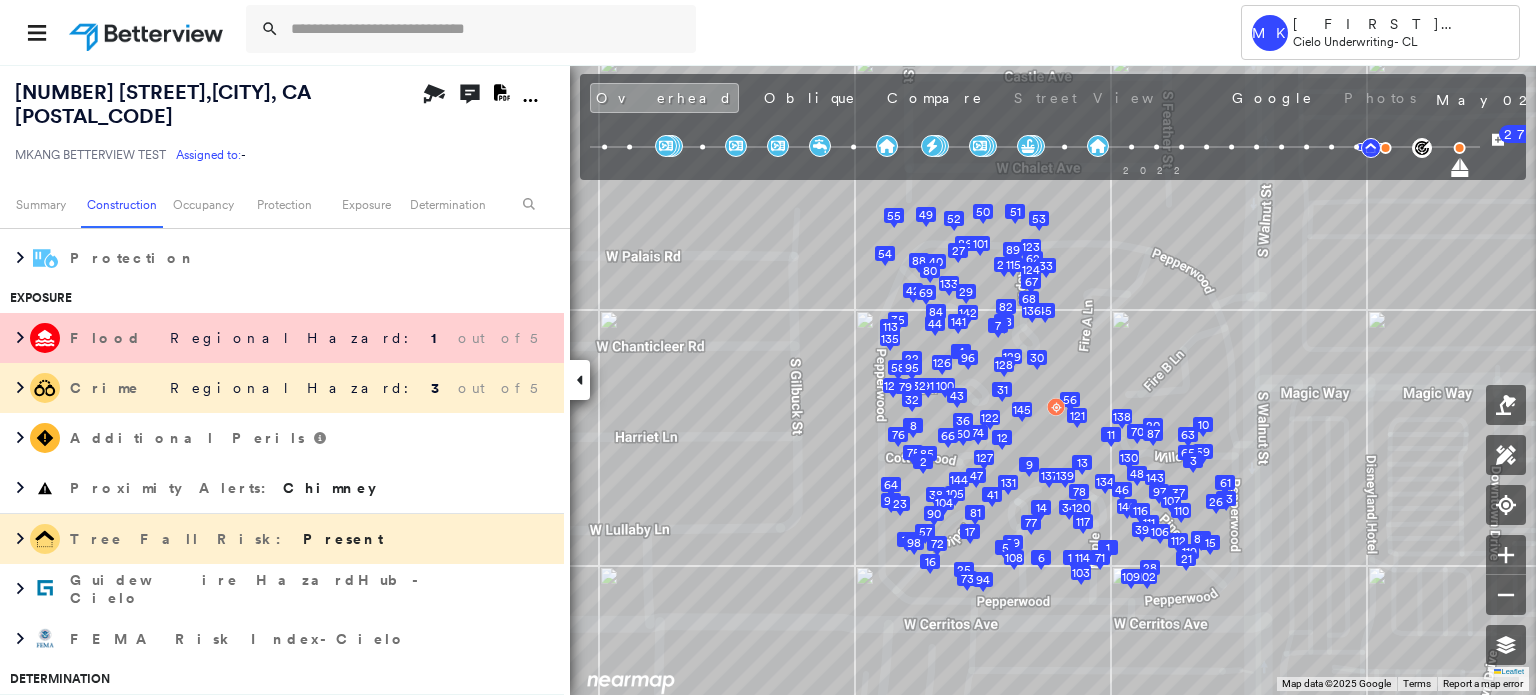 scroll, scrollTop: 946, scrollLeft: 0, axis: vertical 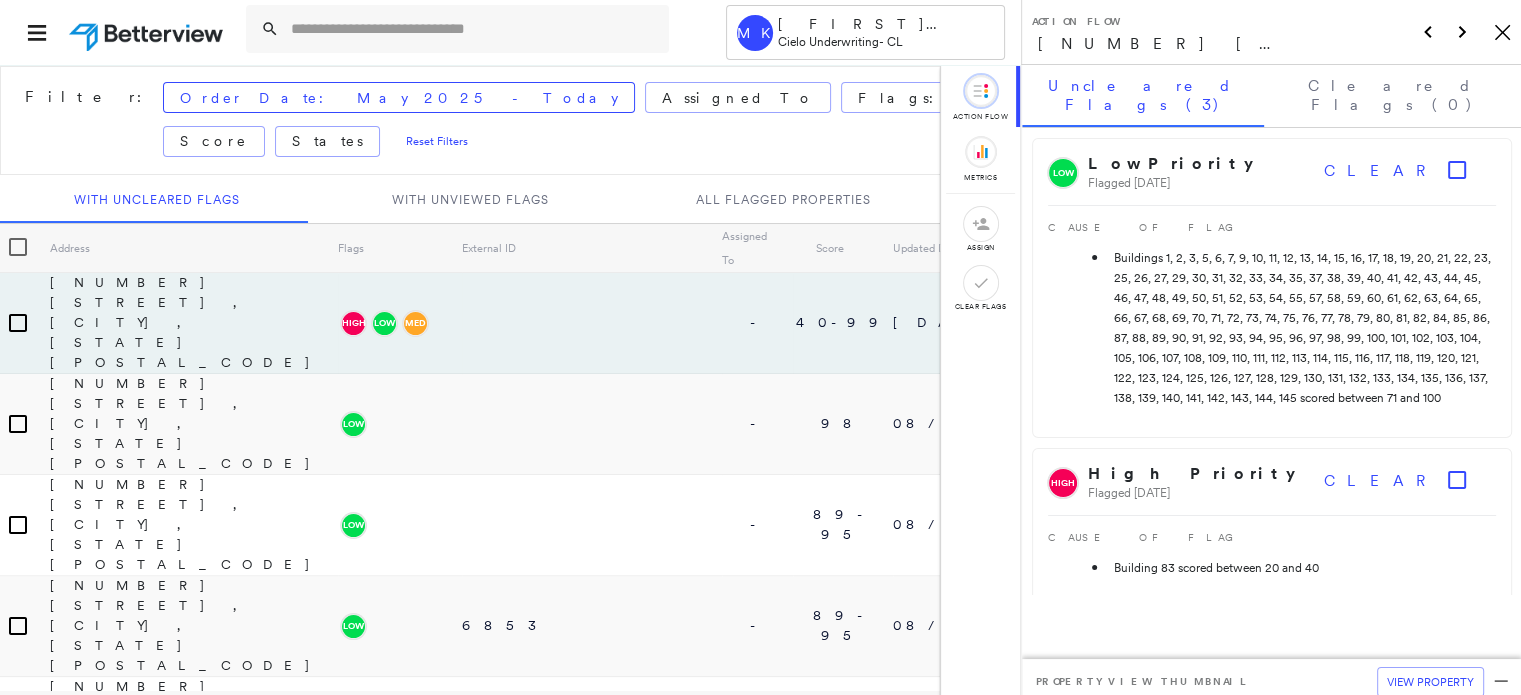 click 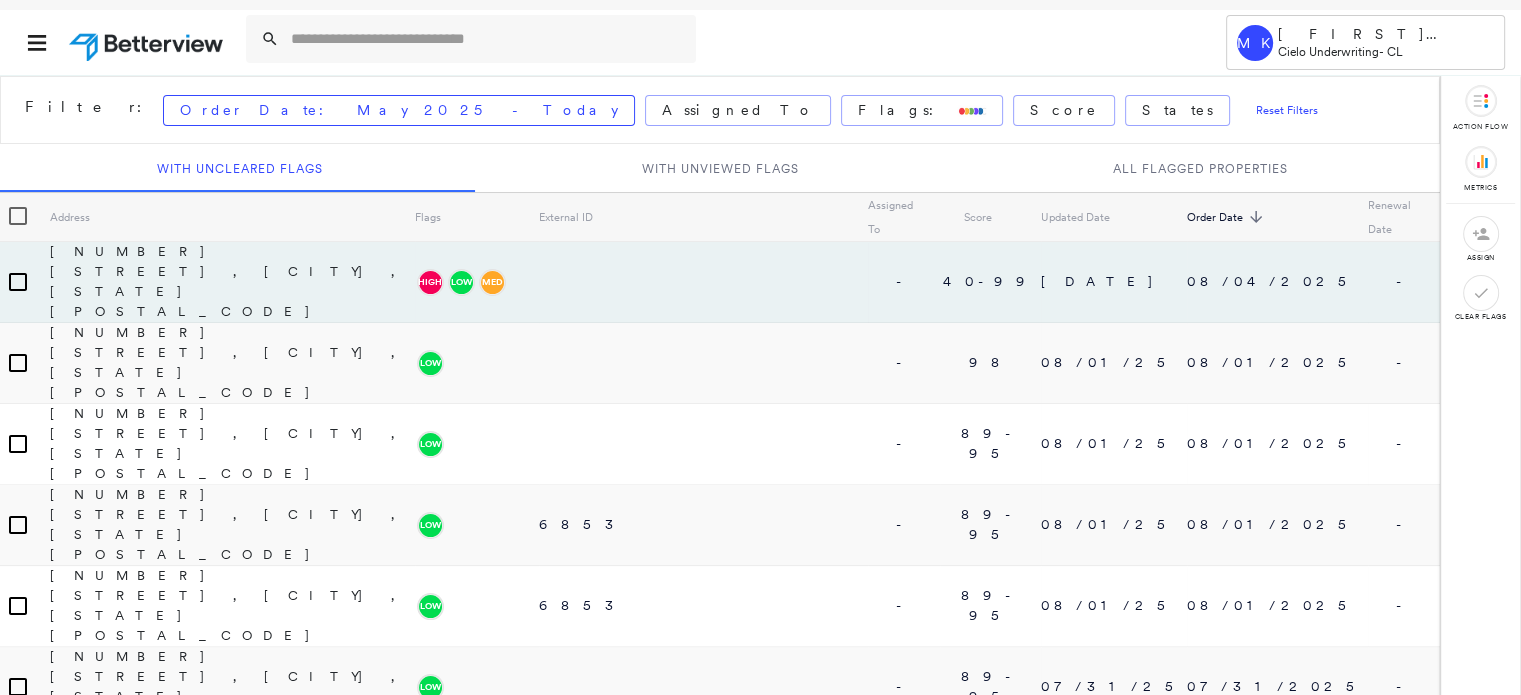 click on "Order Date sorted descending" at bounding box center [1228, 217] 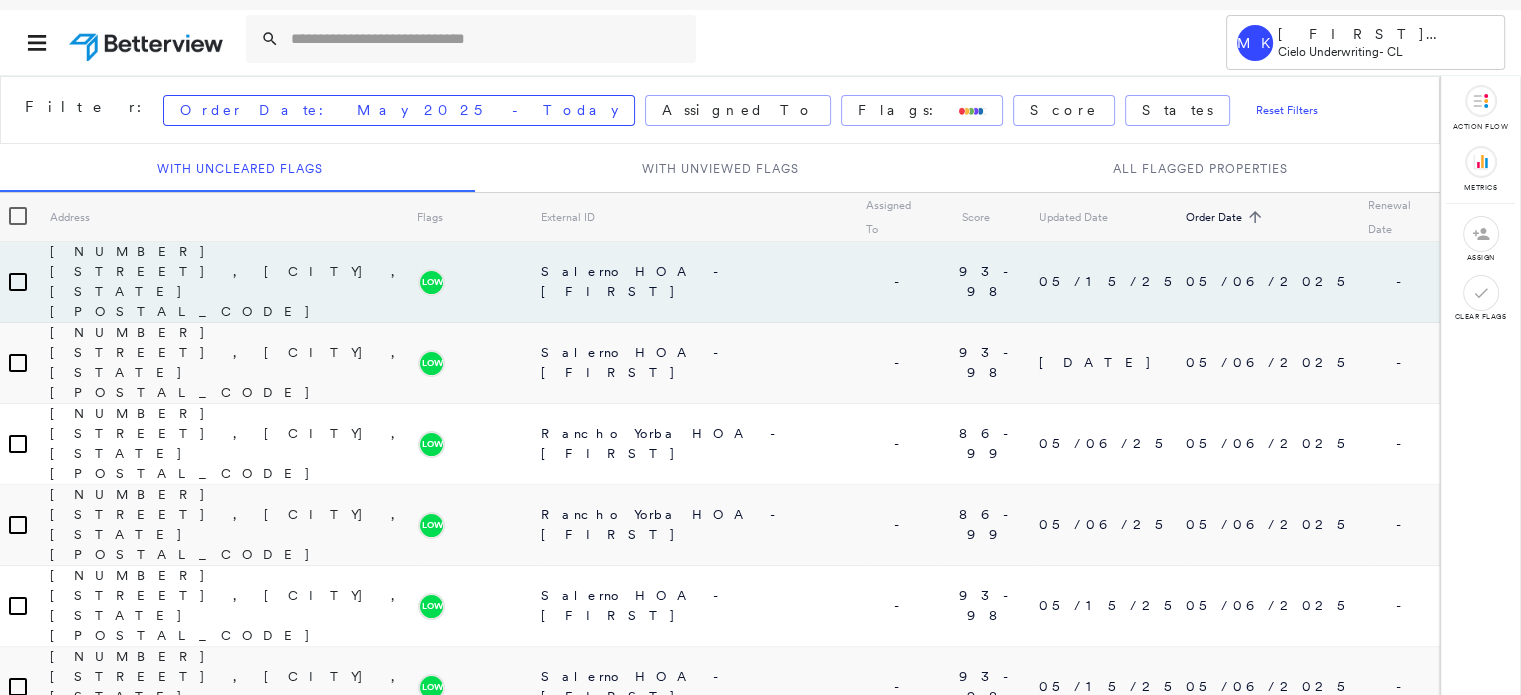 click on "Order Date sorted ascending" at bounding box center [1227, 217] 